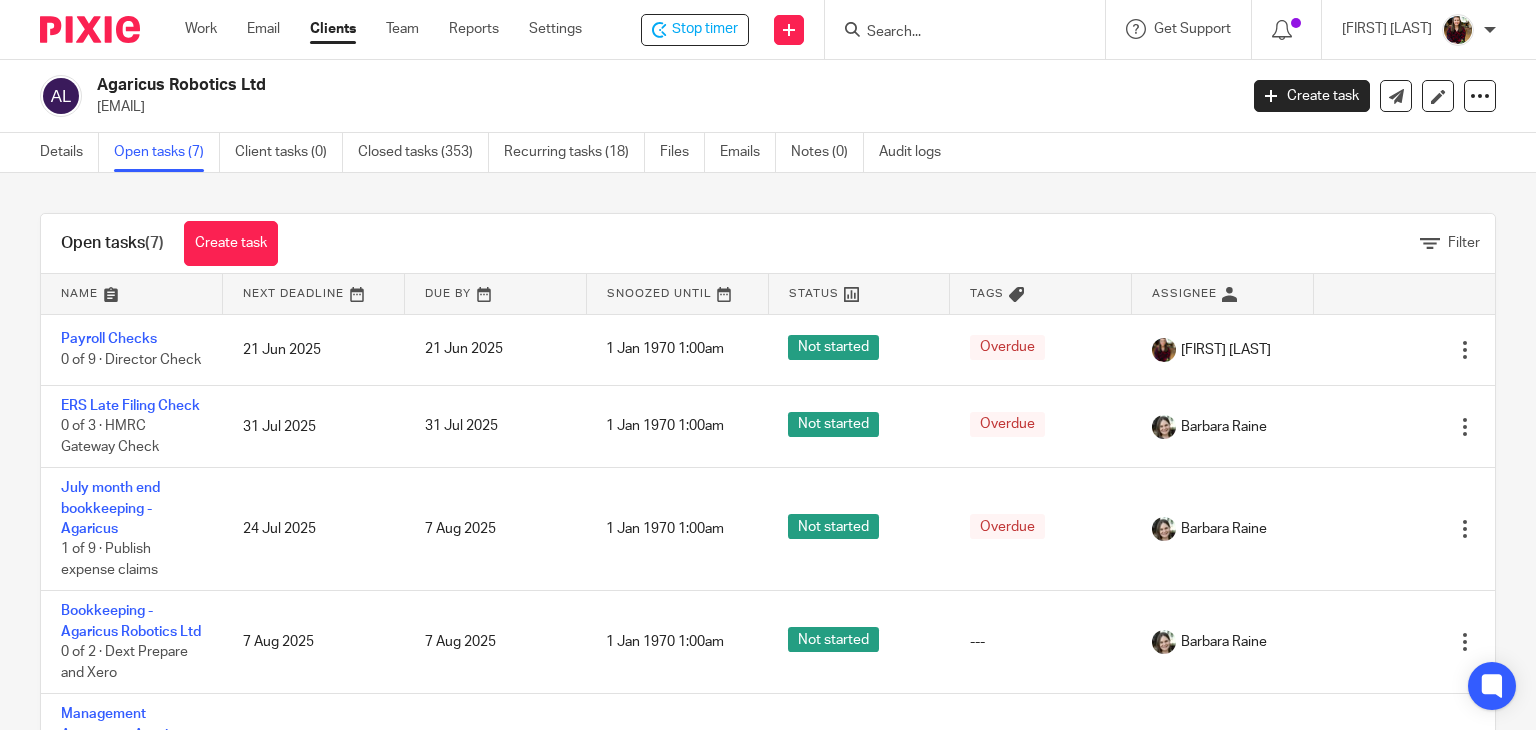 scroll, scrollTop: 0, scrollLeft: 0, axis: both 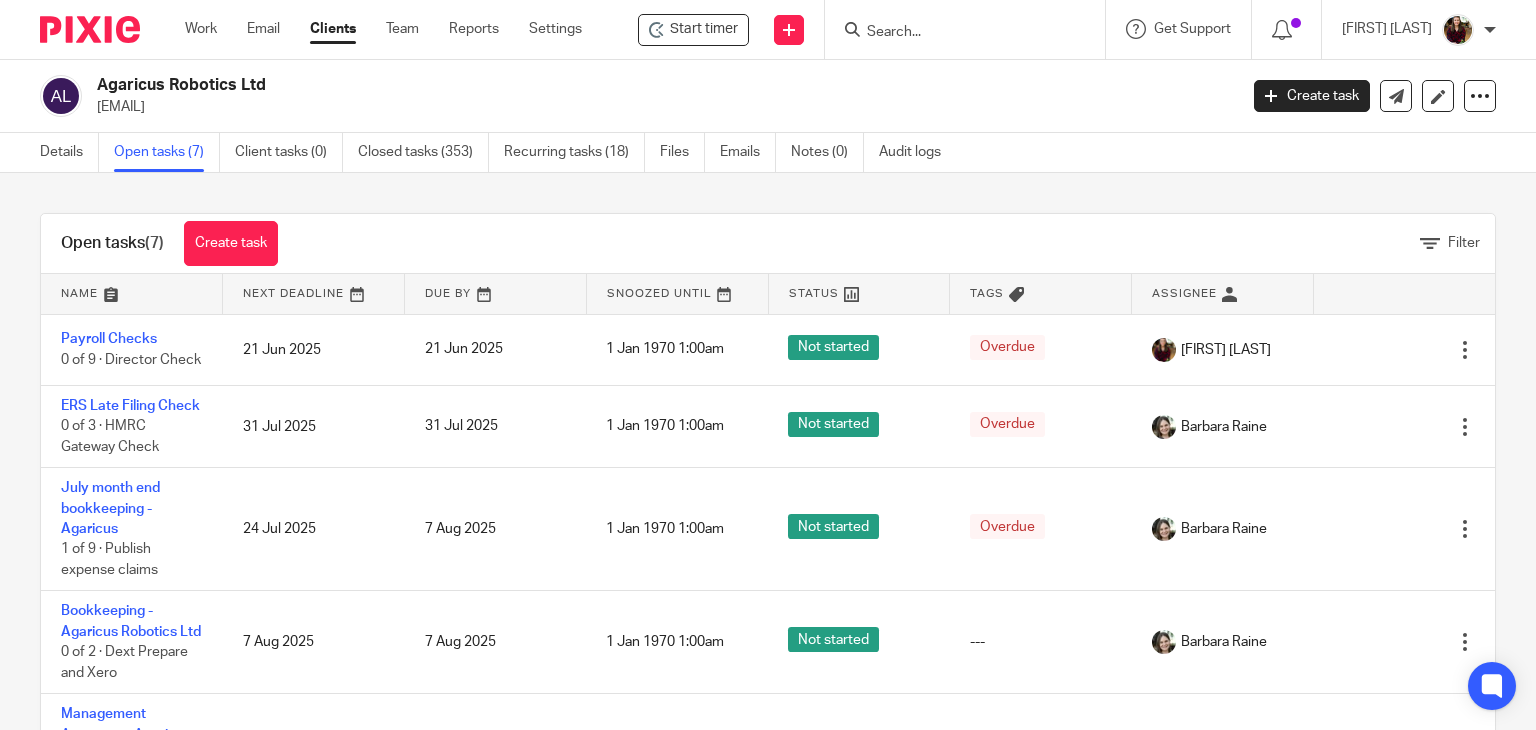 click at bounding box center (955, 33) 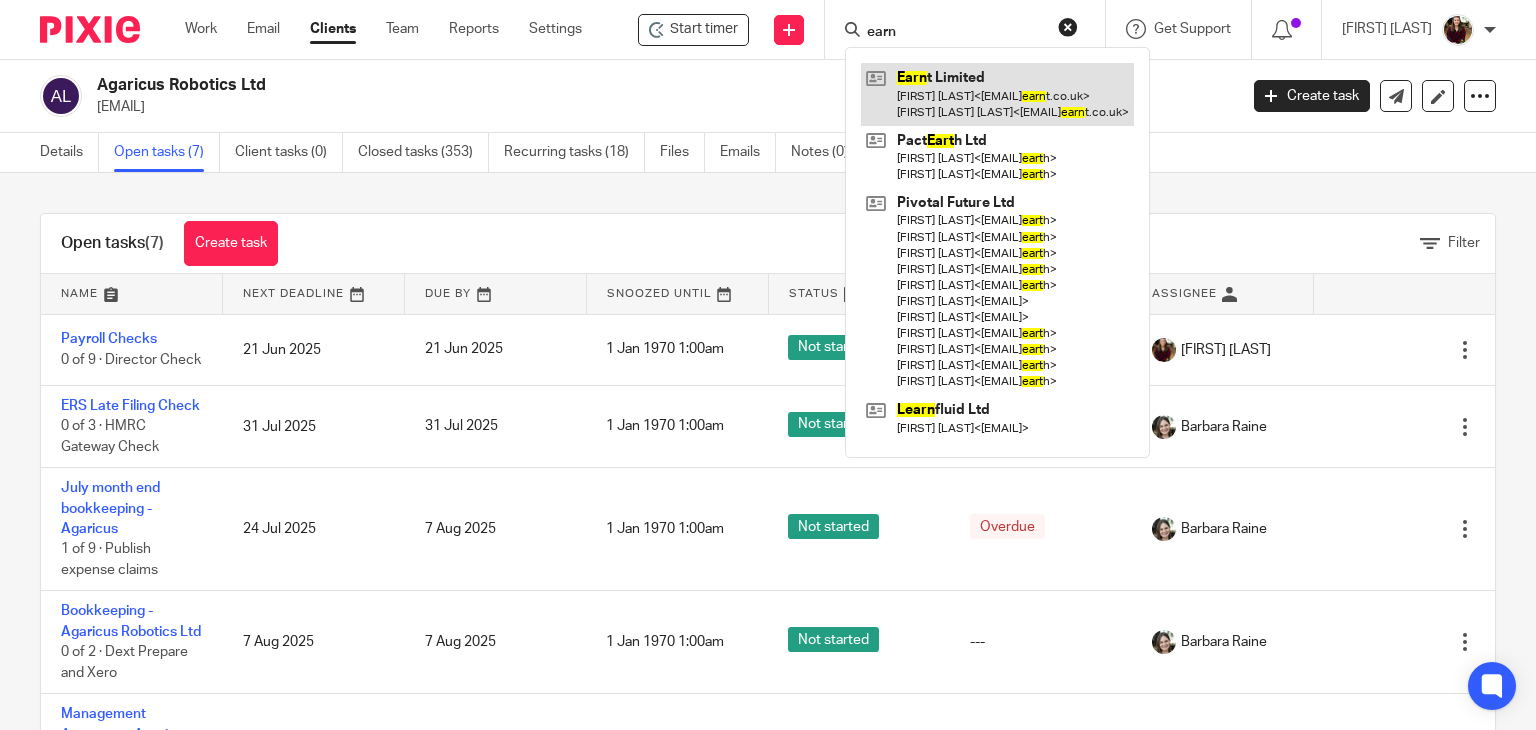 type on "earn" 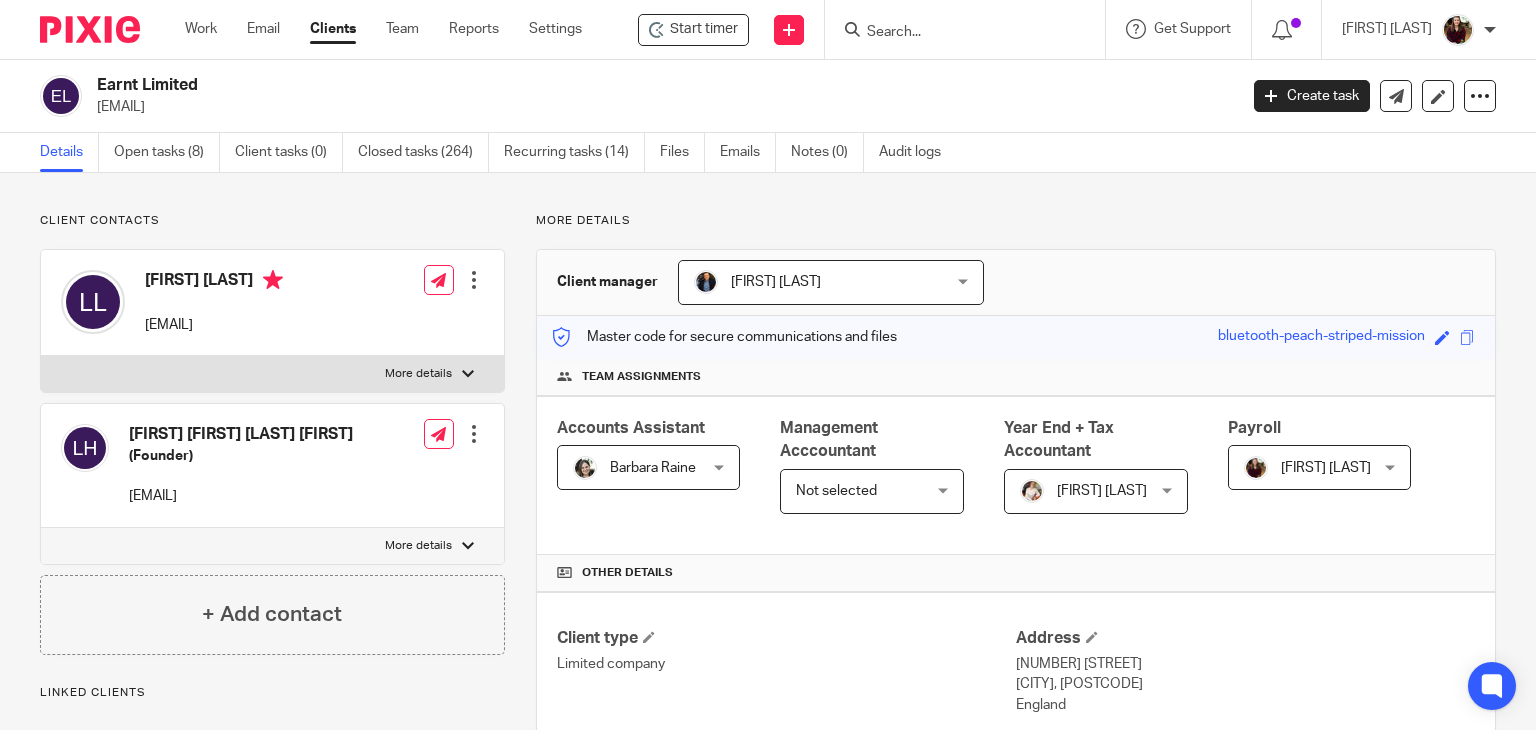 scroll, scrollTop: 0, scrollLeft: 0, axis: both 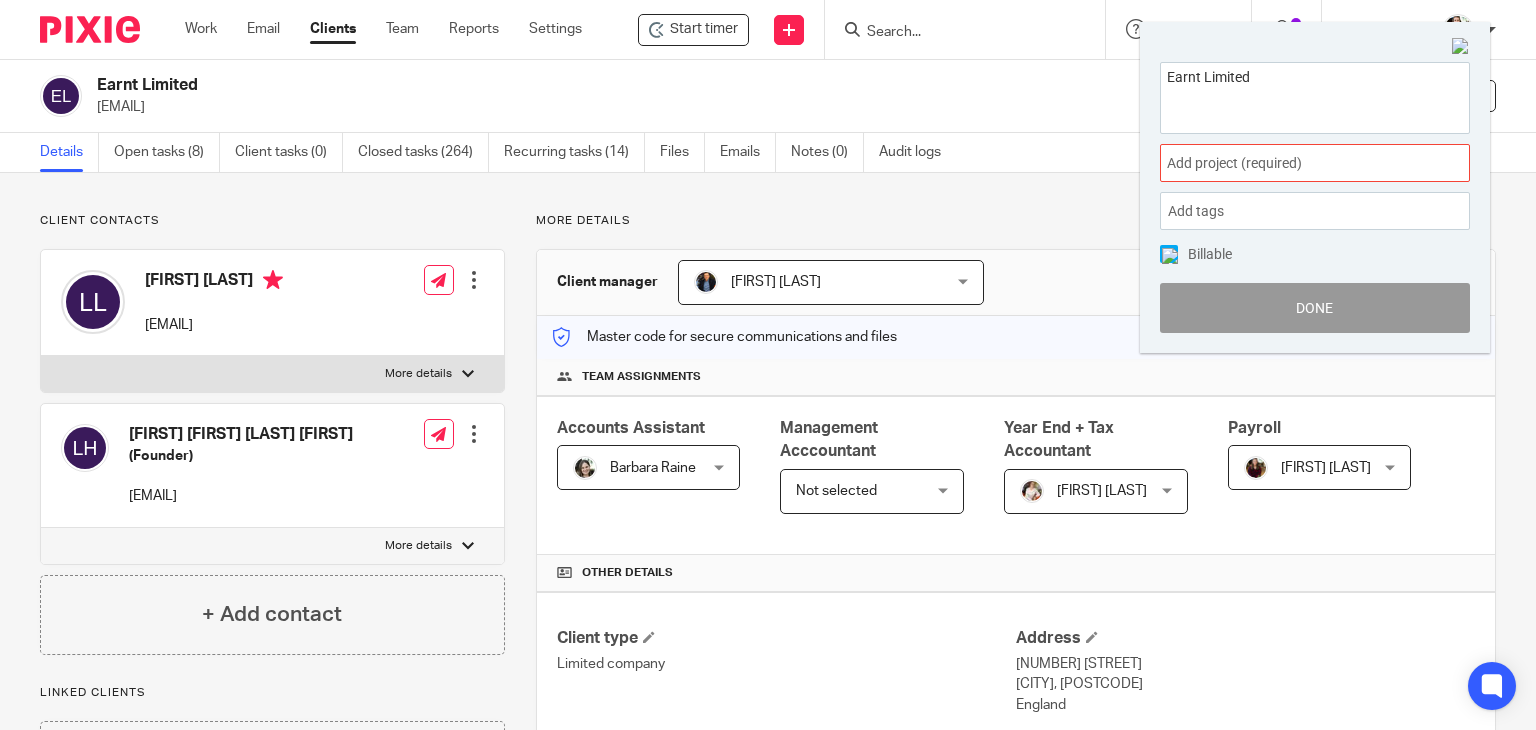 click on "Add project (required) :" at bounding box center [1293, 163] 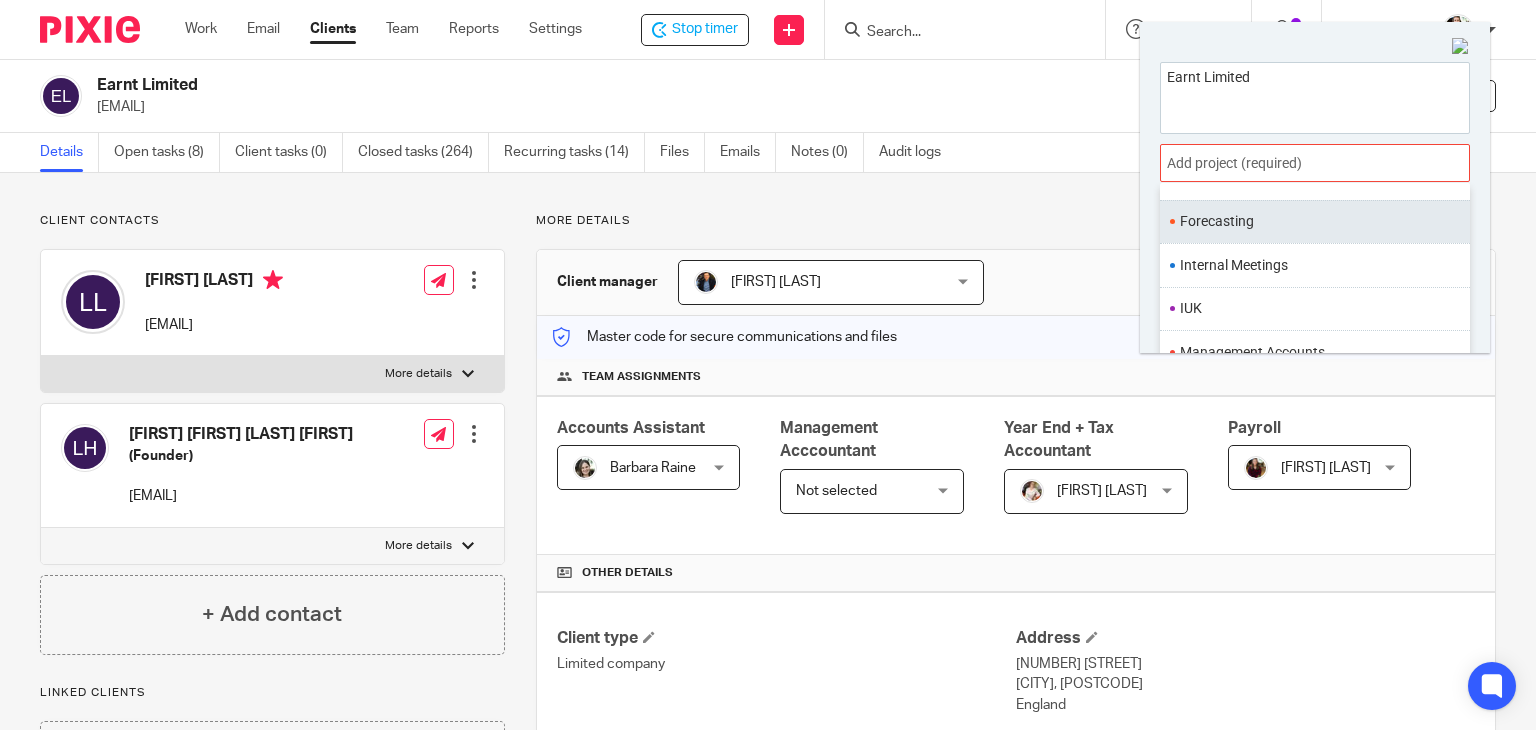 scroll, scrollTop: 700, scrollLeft: 0, axis: vertical 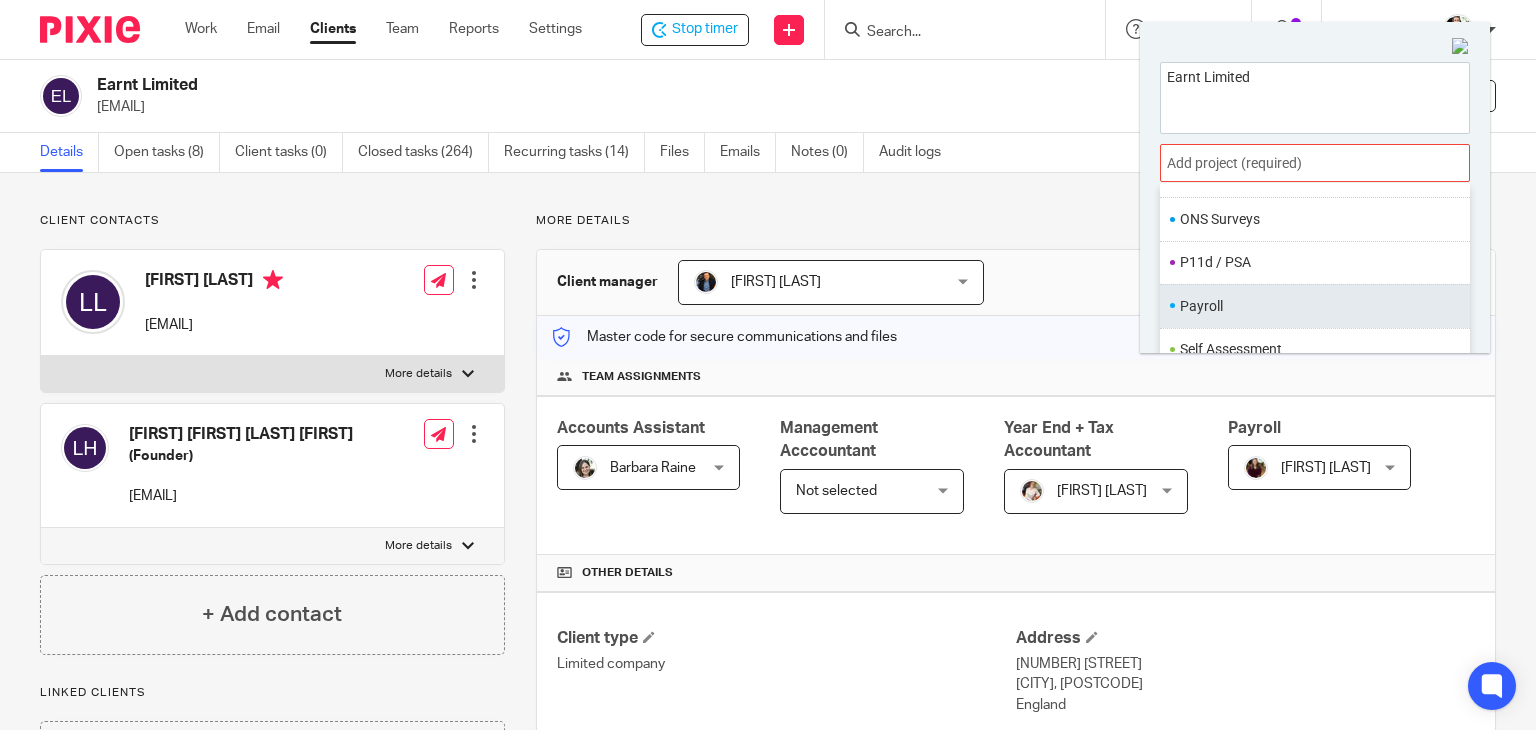 click on "Payroll" at bounding box center [1310, 306] 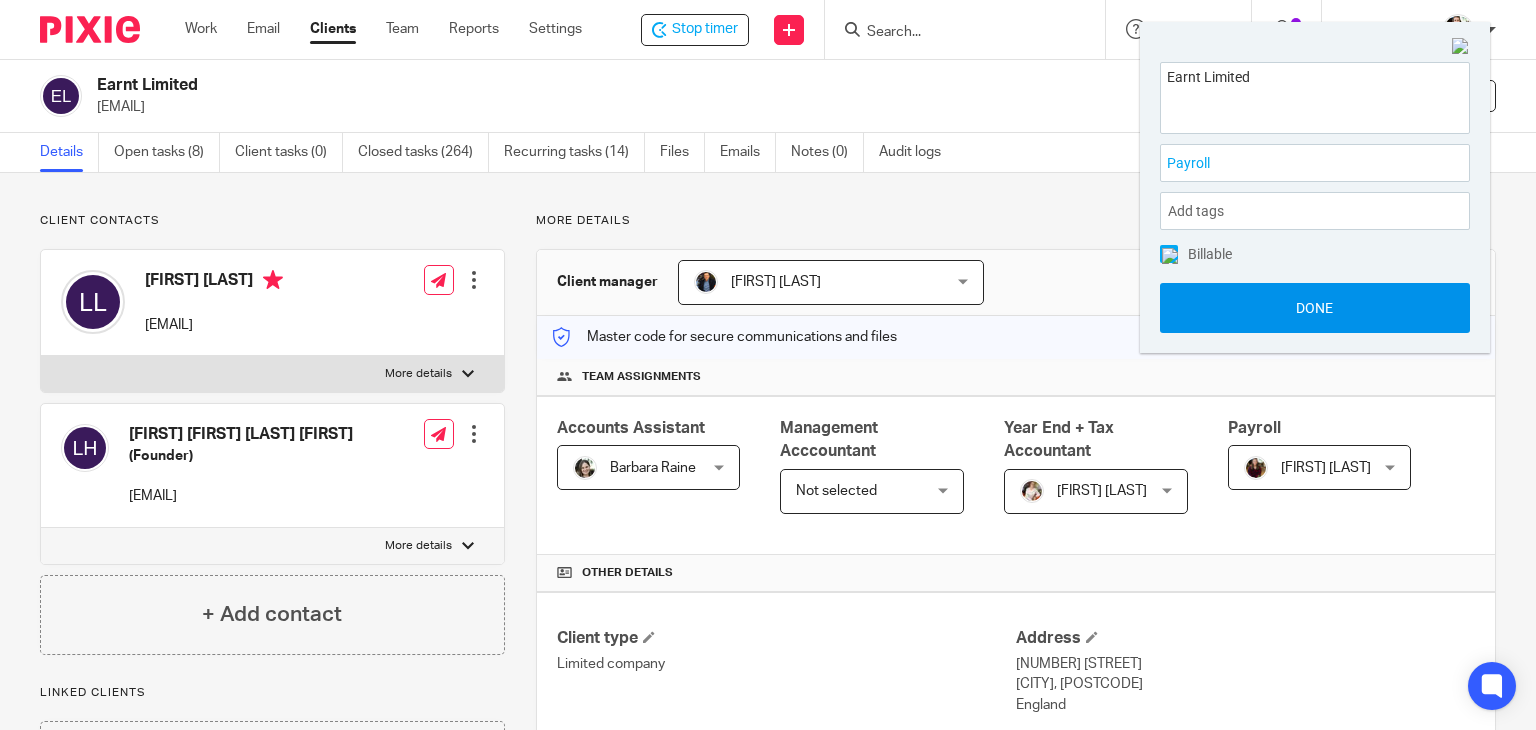 click on "Done" at bounding box center (1315, 308) 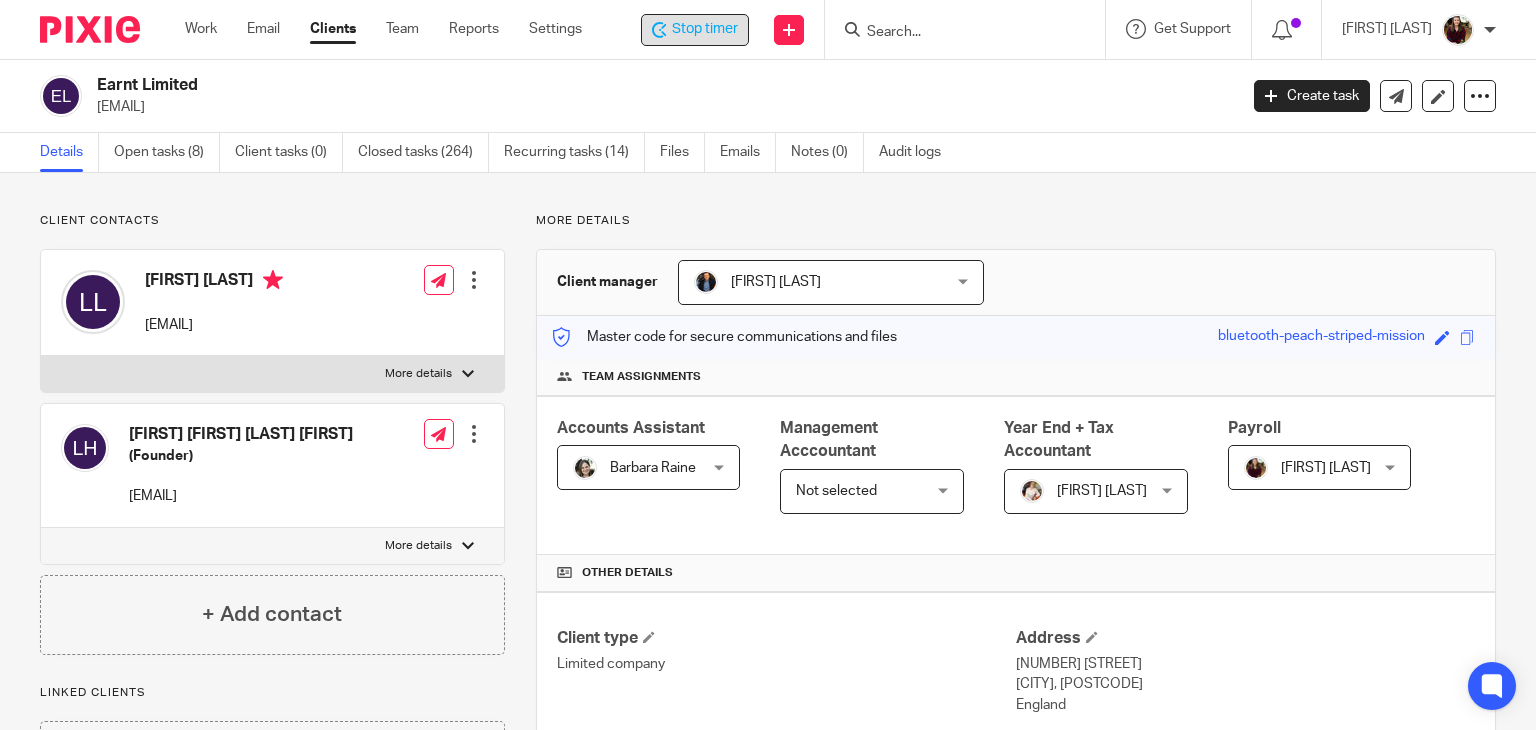 click on "Stop timer" at bounding box center (705, 29) 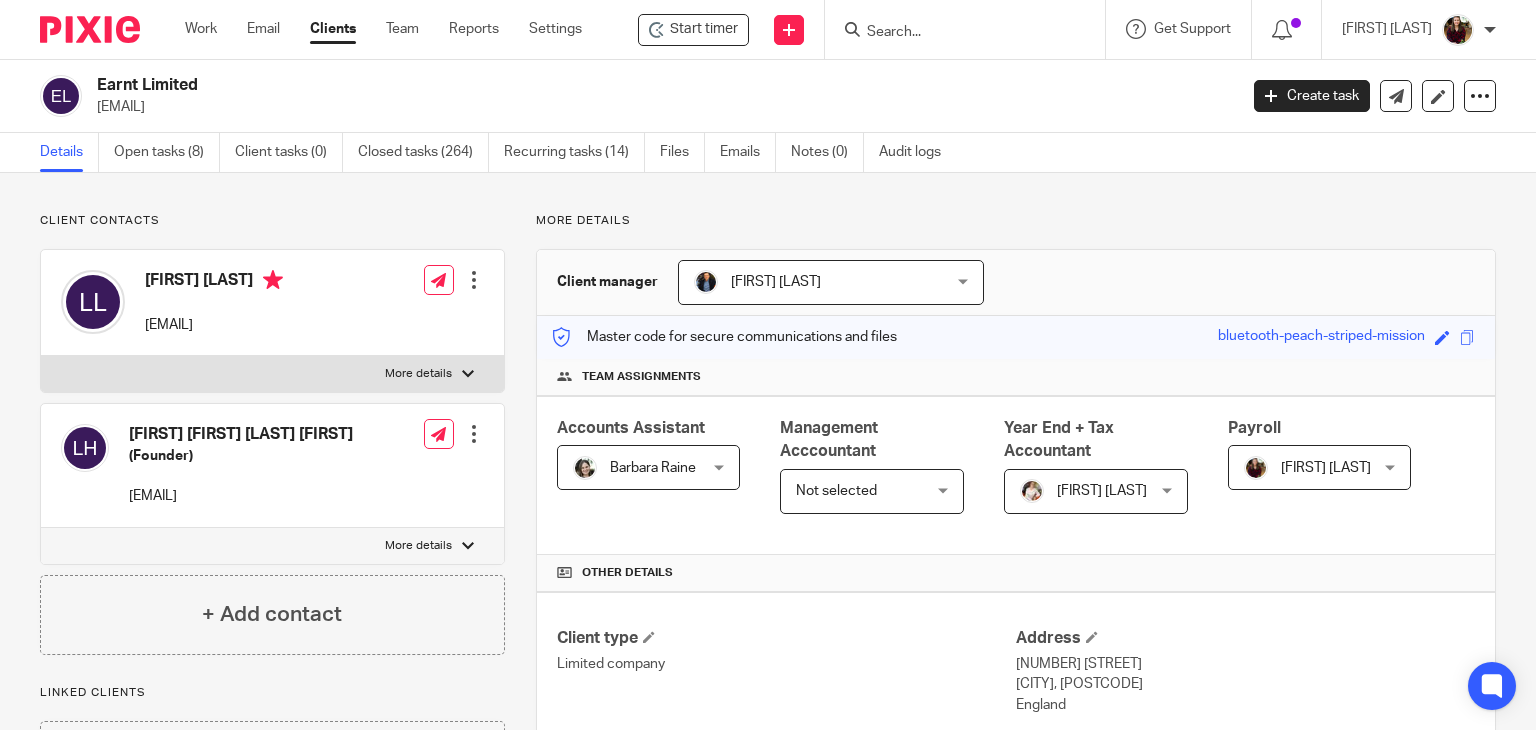 click at bounding box center [955, 33] 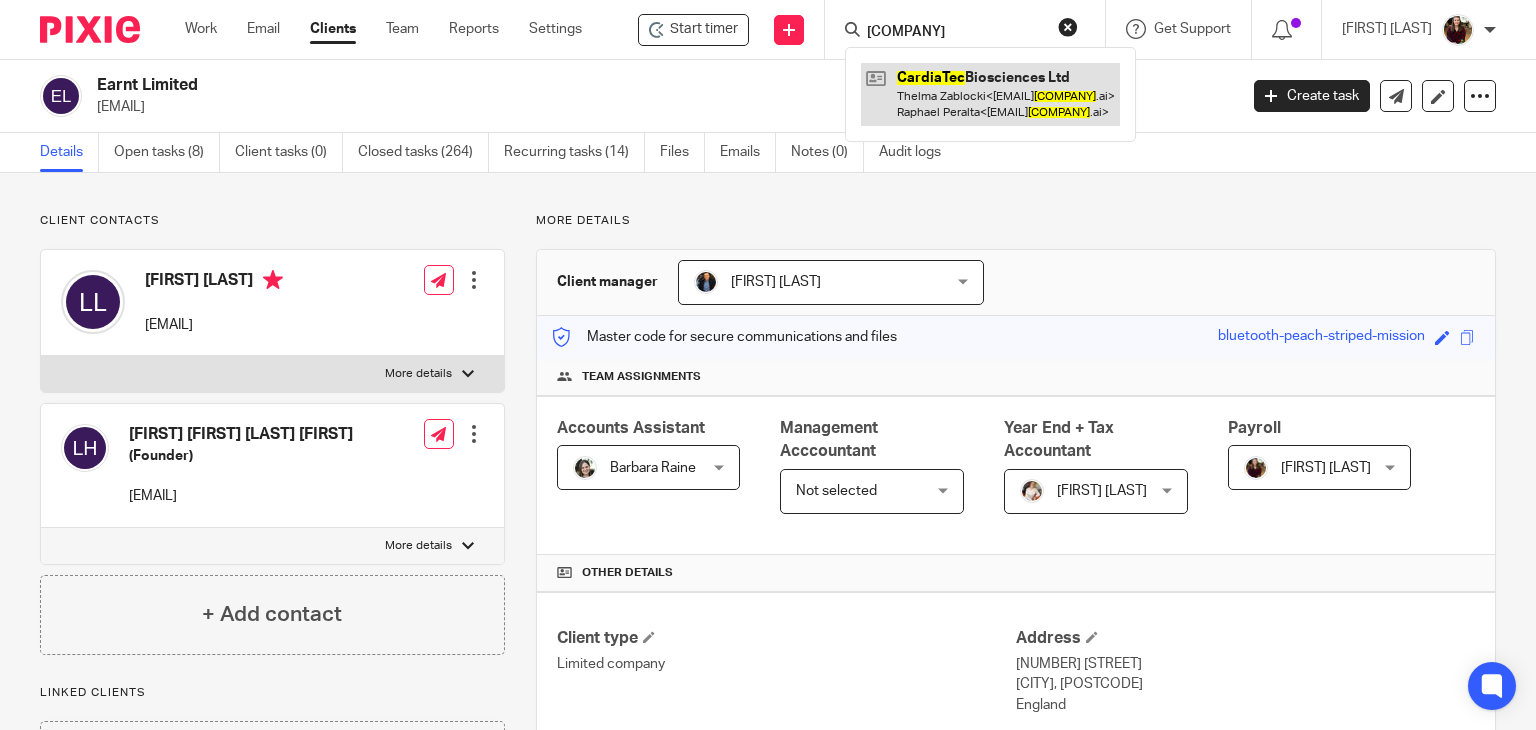 type on "cardiatec" 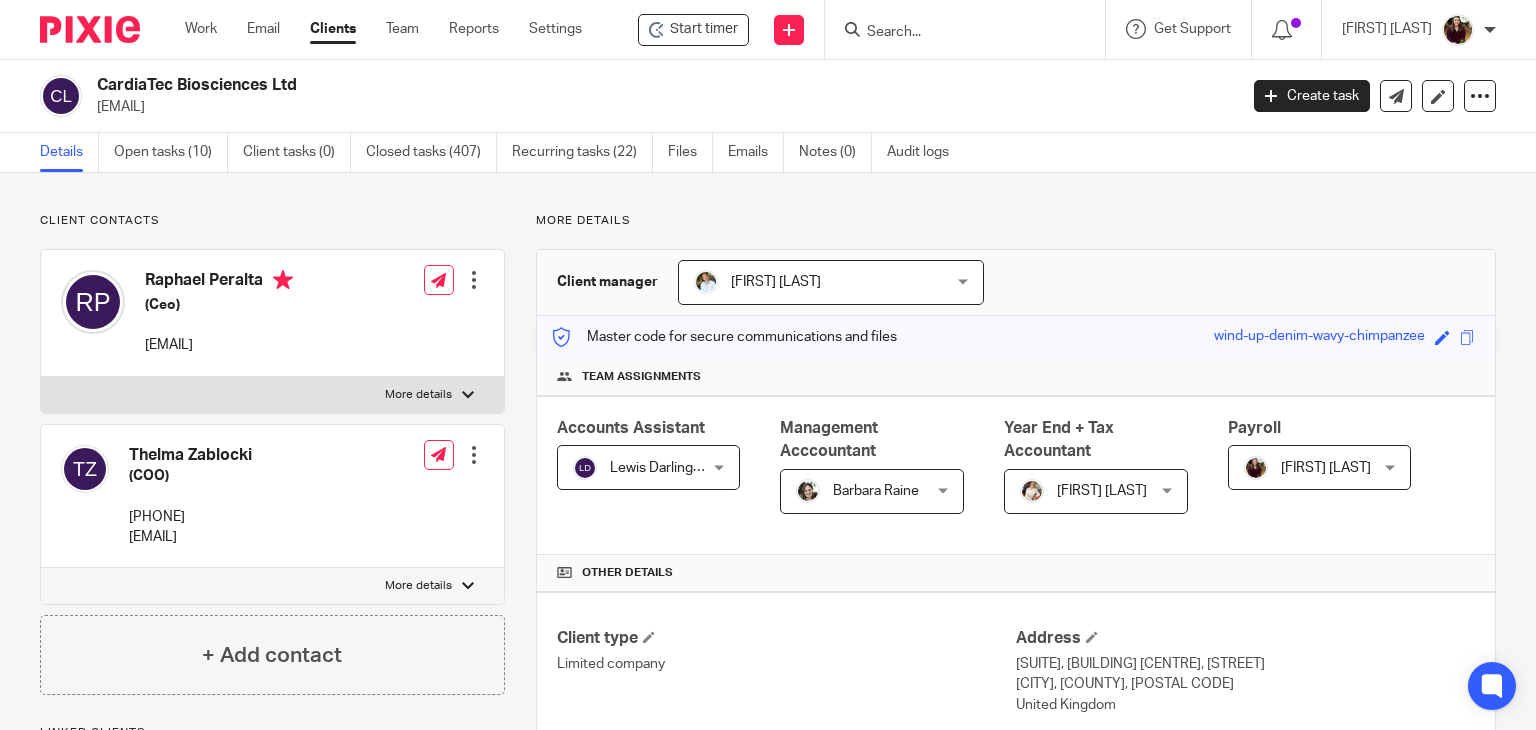 scroll, scrollTop: 0, scrollLeft: 0, axis: both 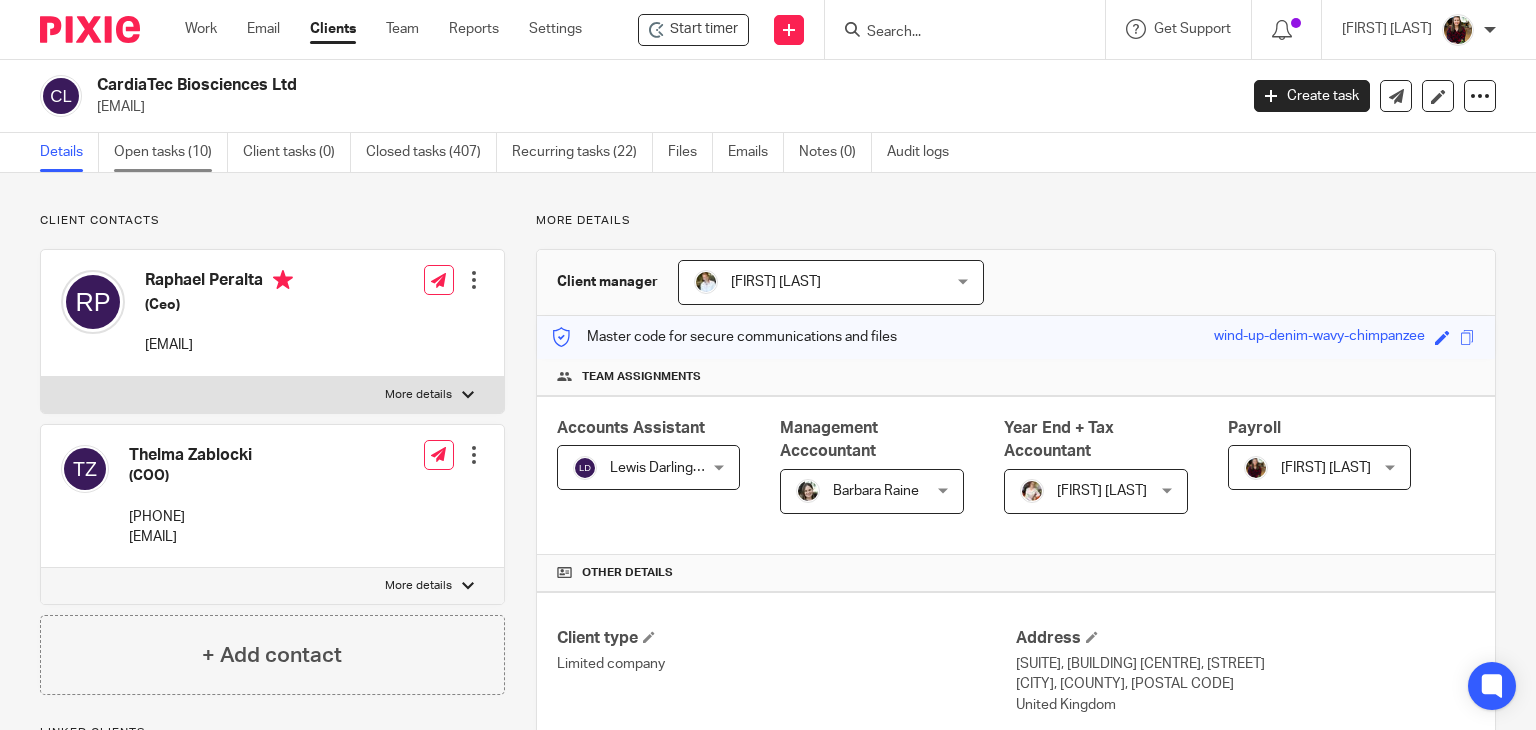 click on "Open tasks (10)" at bounding box center (171, 152) 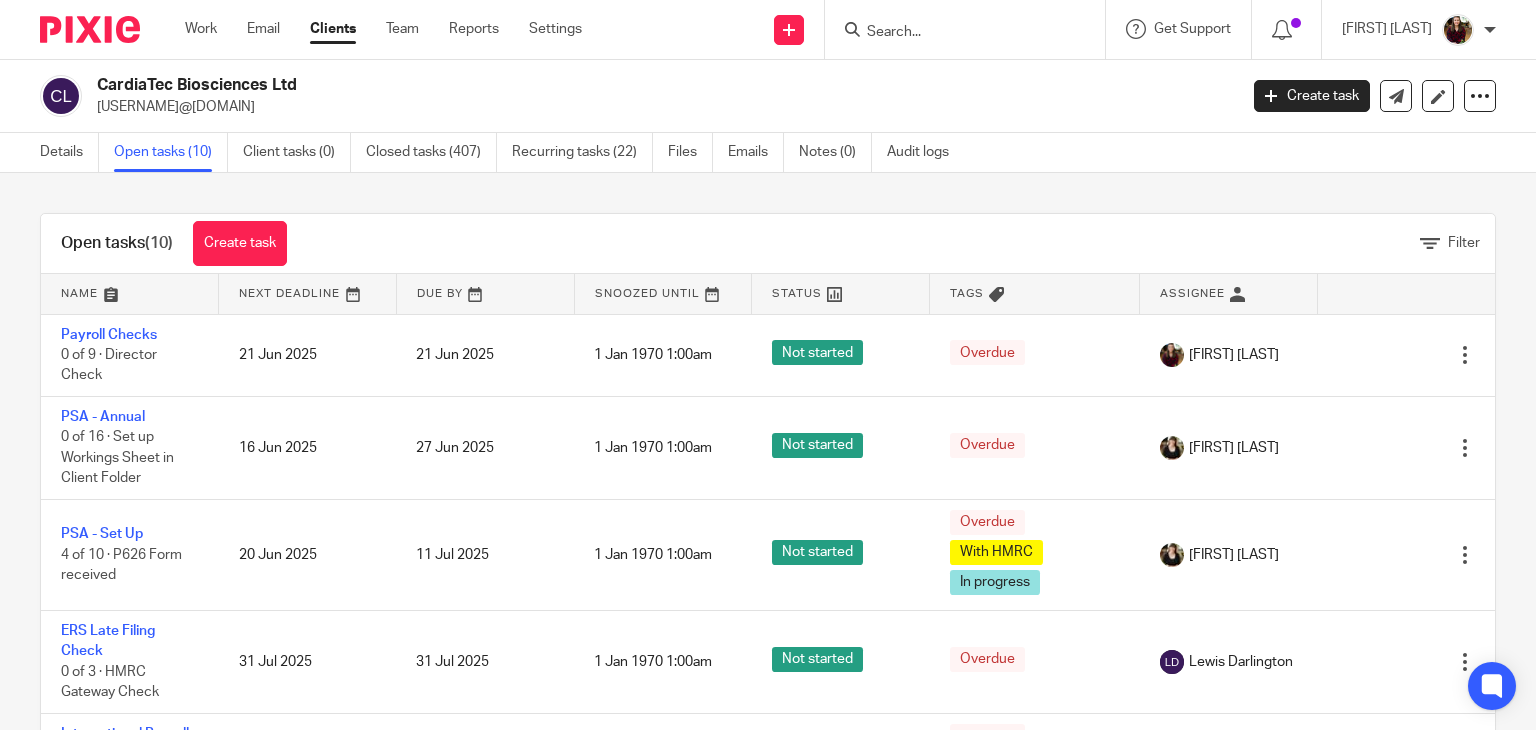 scroll, scrollTop: 0, scrollLeft: 0, axis: both 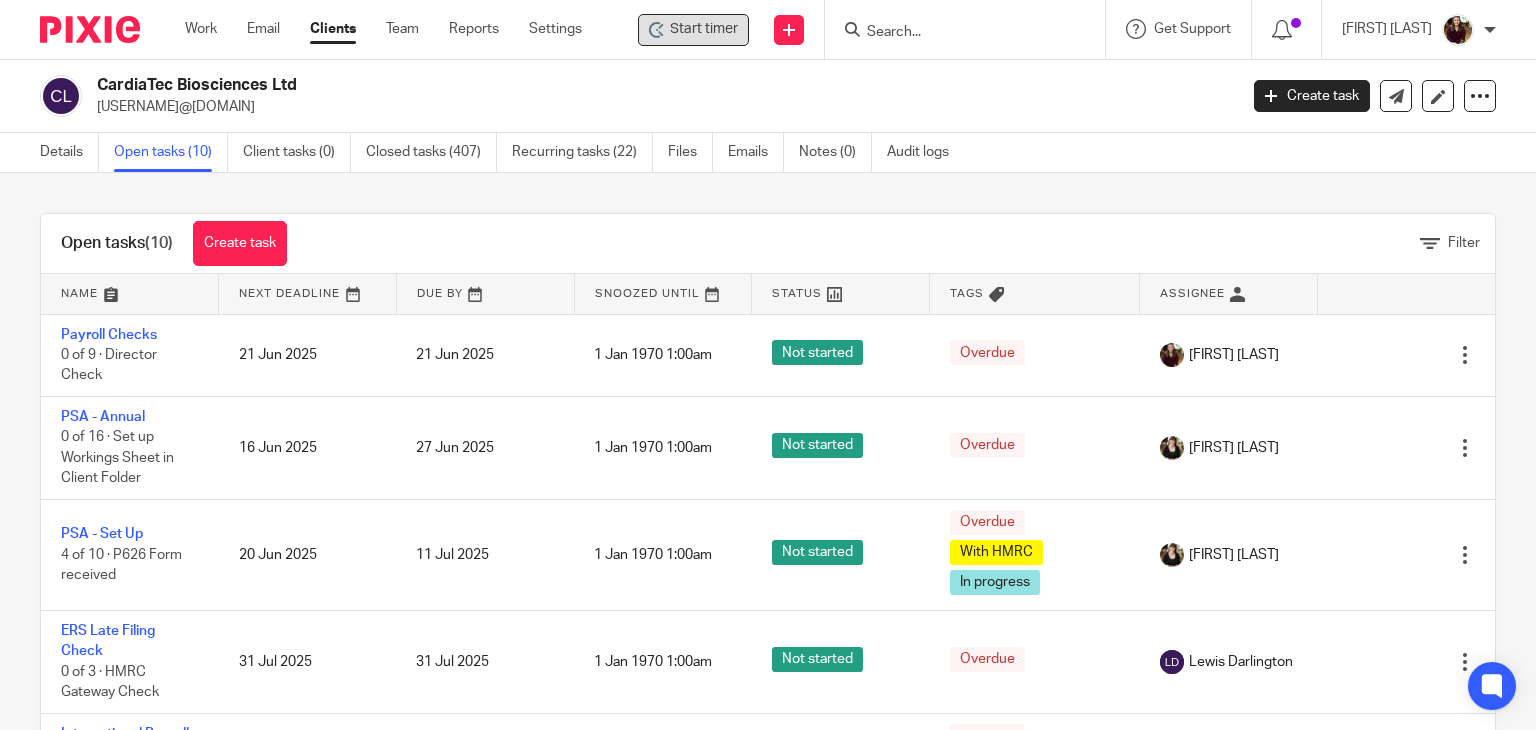 click on "Start timer" at bounding box center (704, 29) 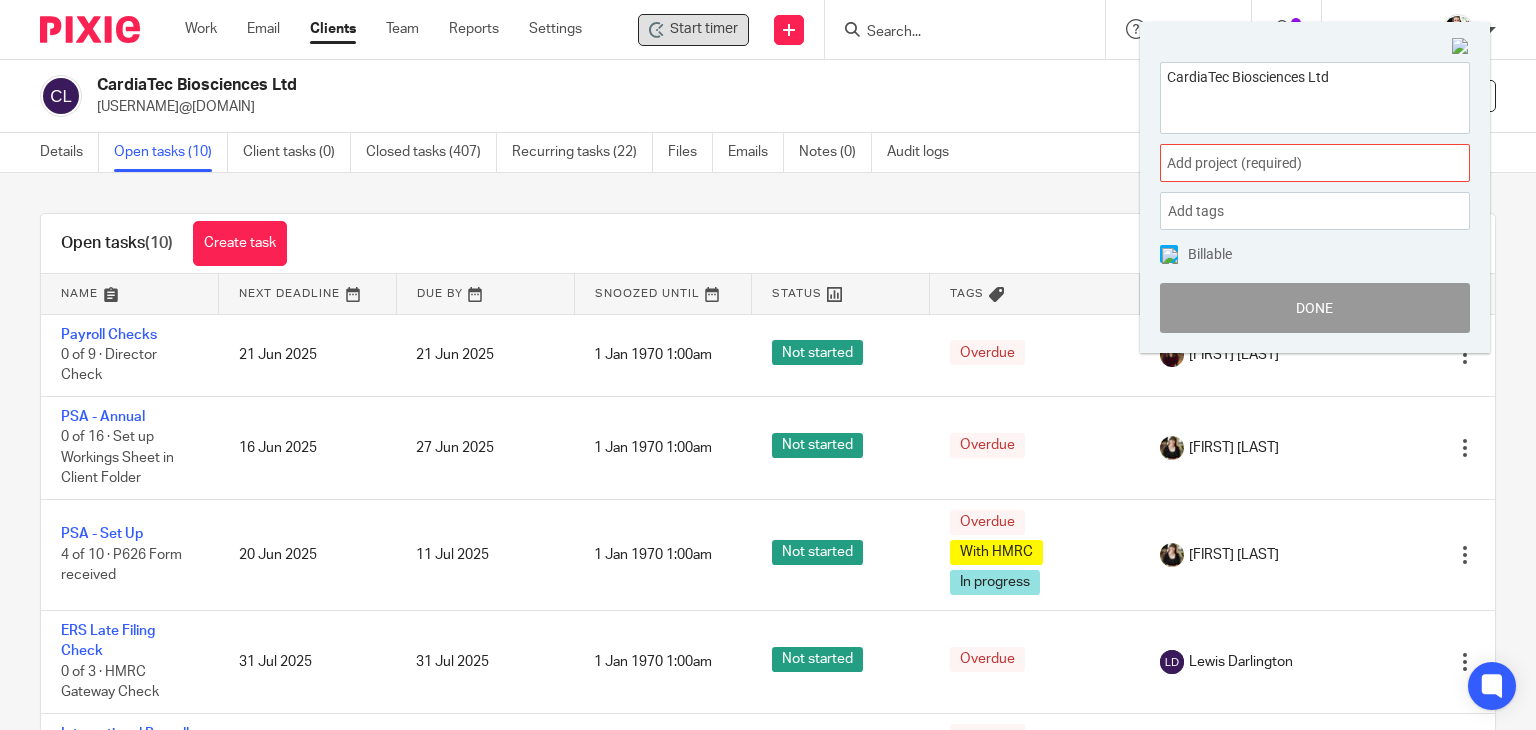 click on "Add project (required) :" at bounding box center (1293, 163) 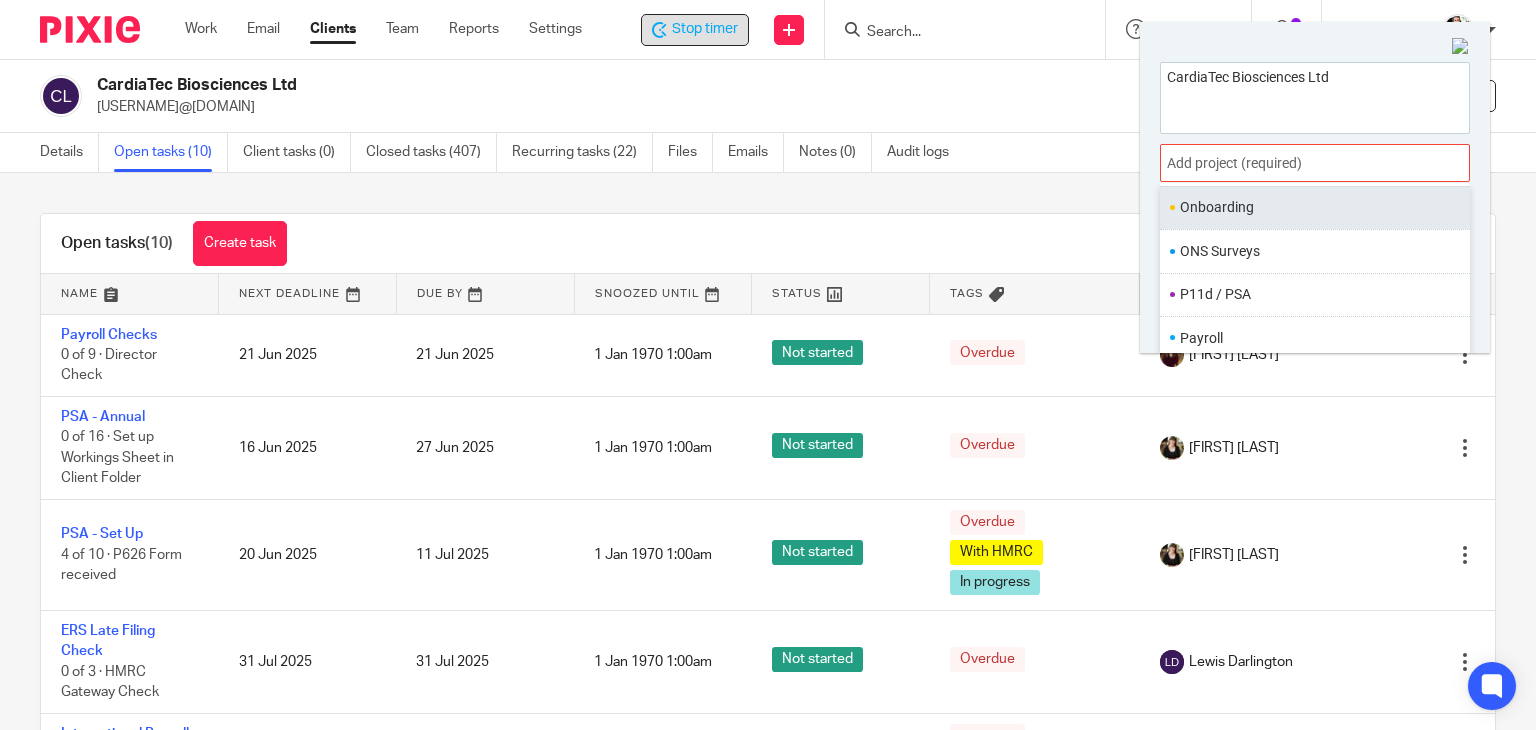 scroll, scrollTop: 700, scrollLeft: 0, axis: vertical 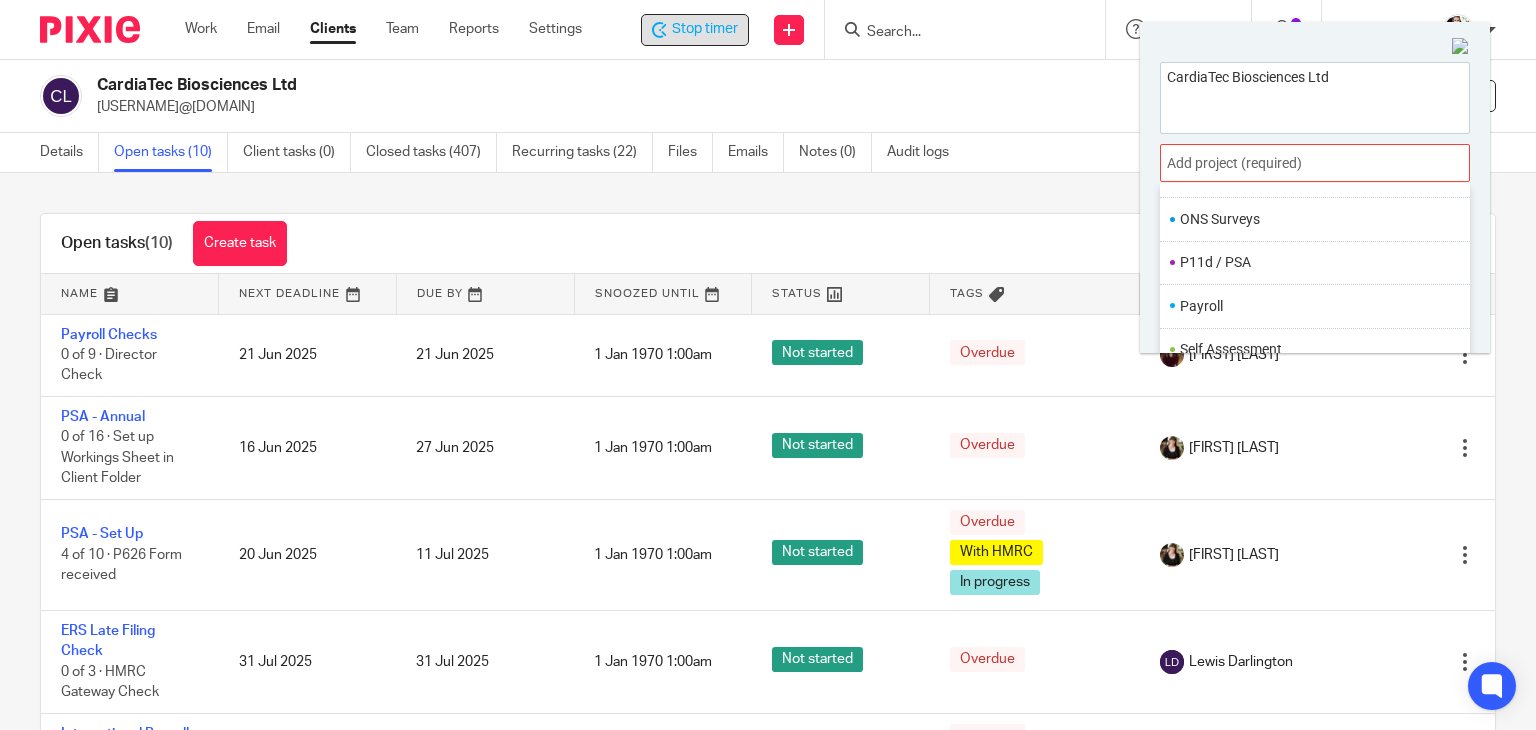click on "Payroll" at bounding box center (1310, 306) 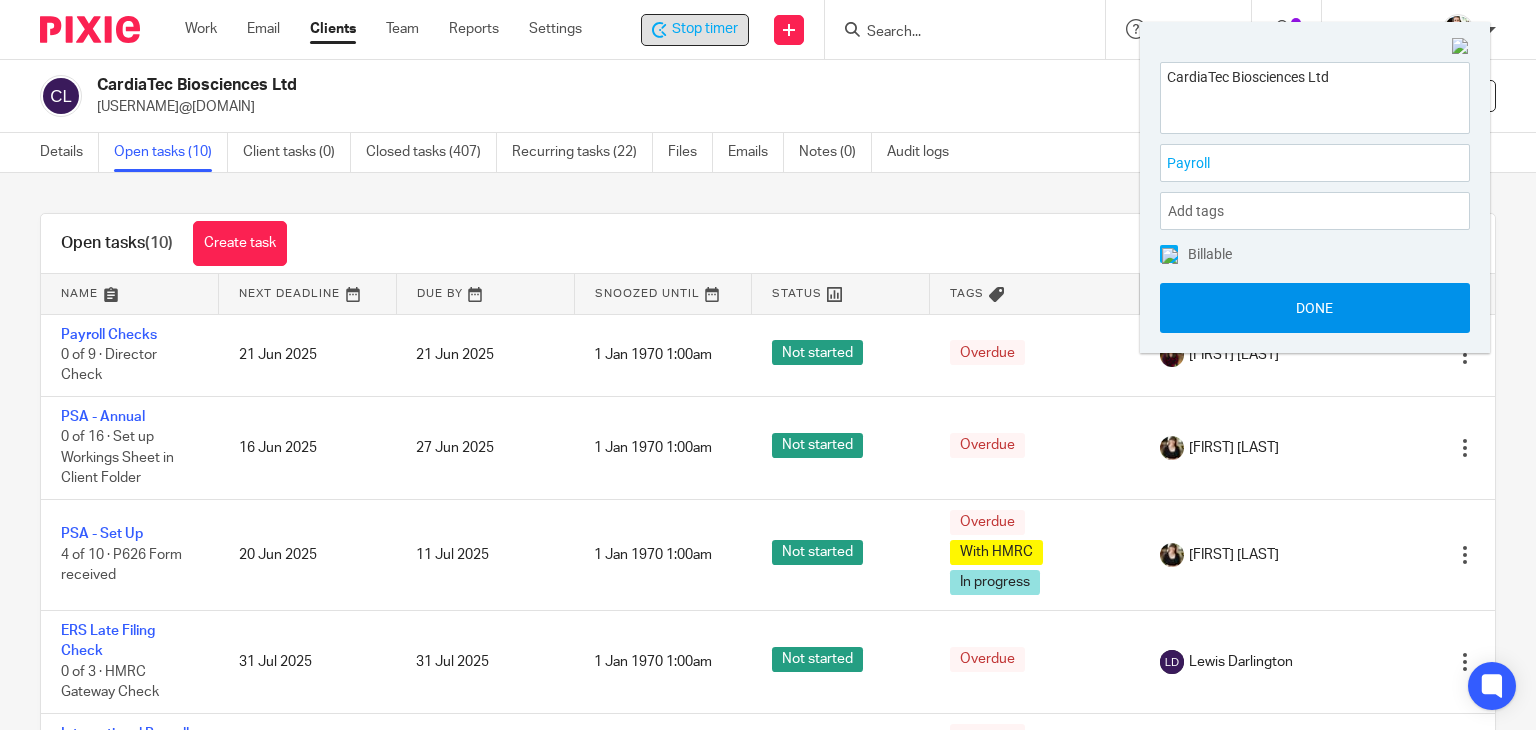 click on "Done" at bounding box center [1315, 308] 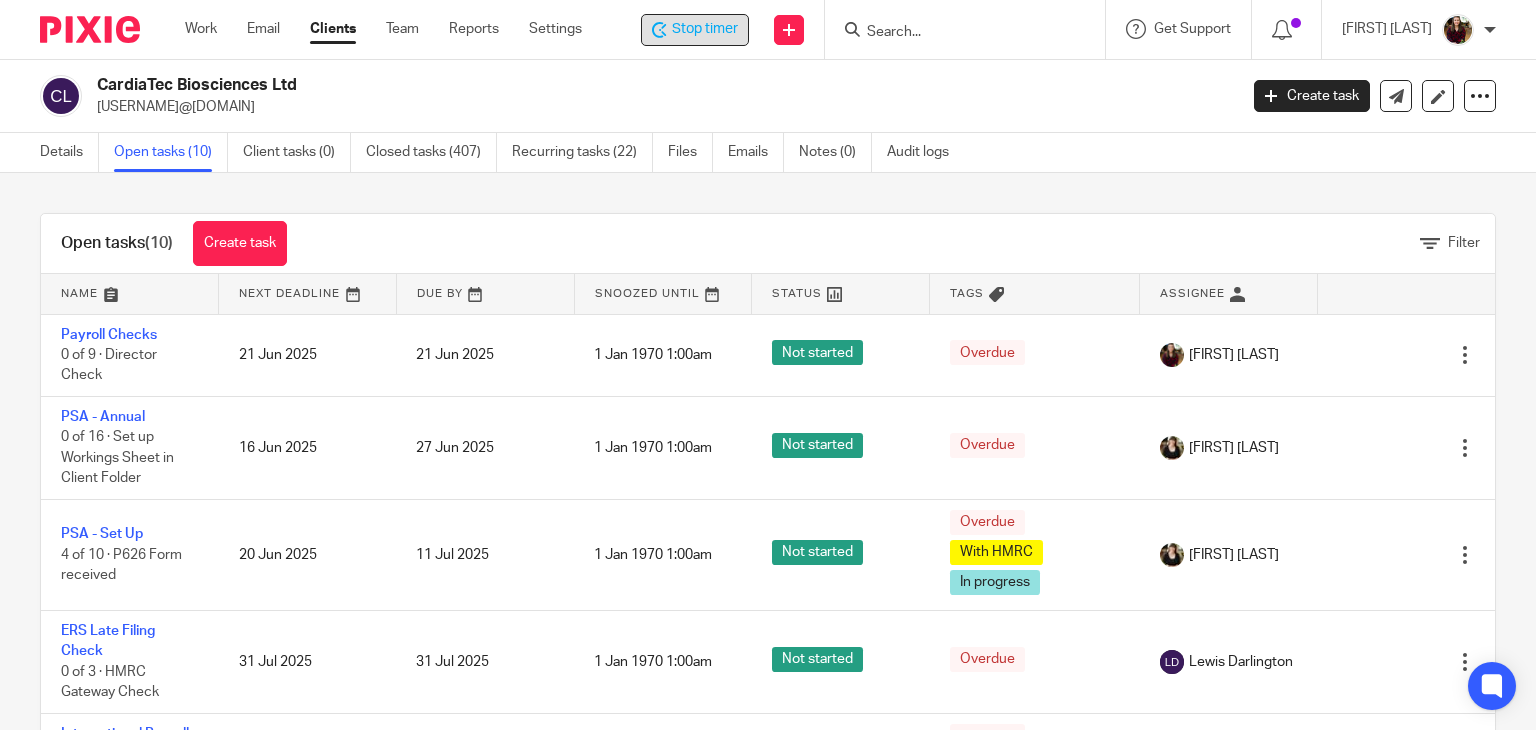 click on "Stop timer" at bounding box center [705, 29] 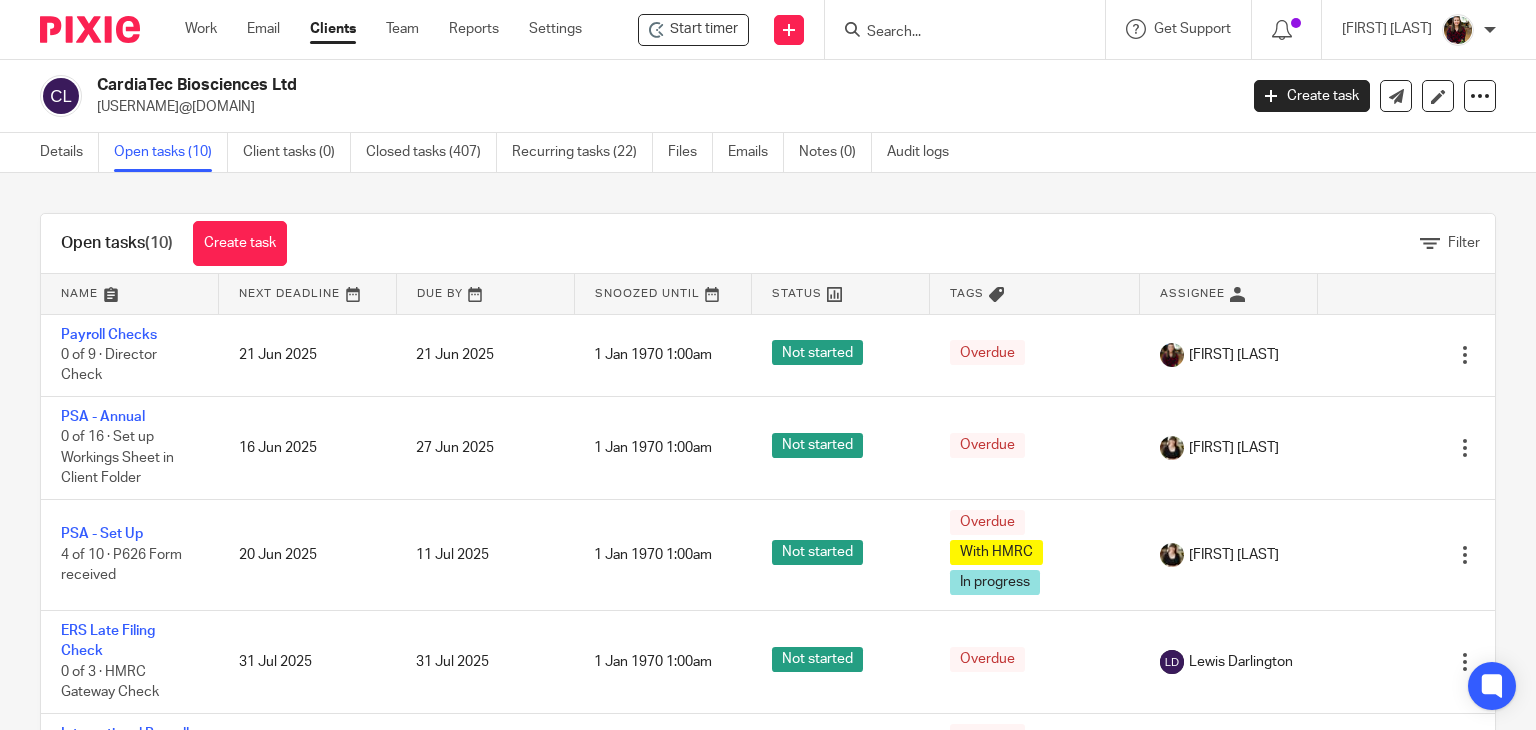 click at bounding box center (955, 33) 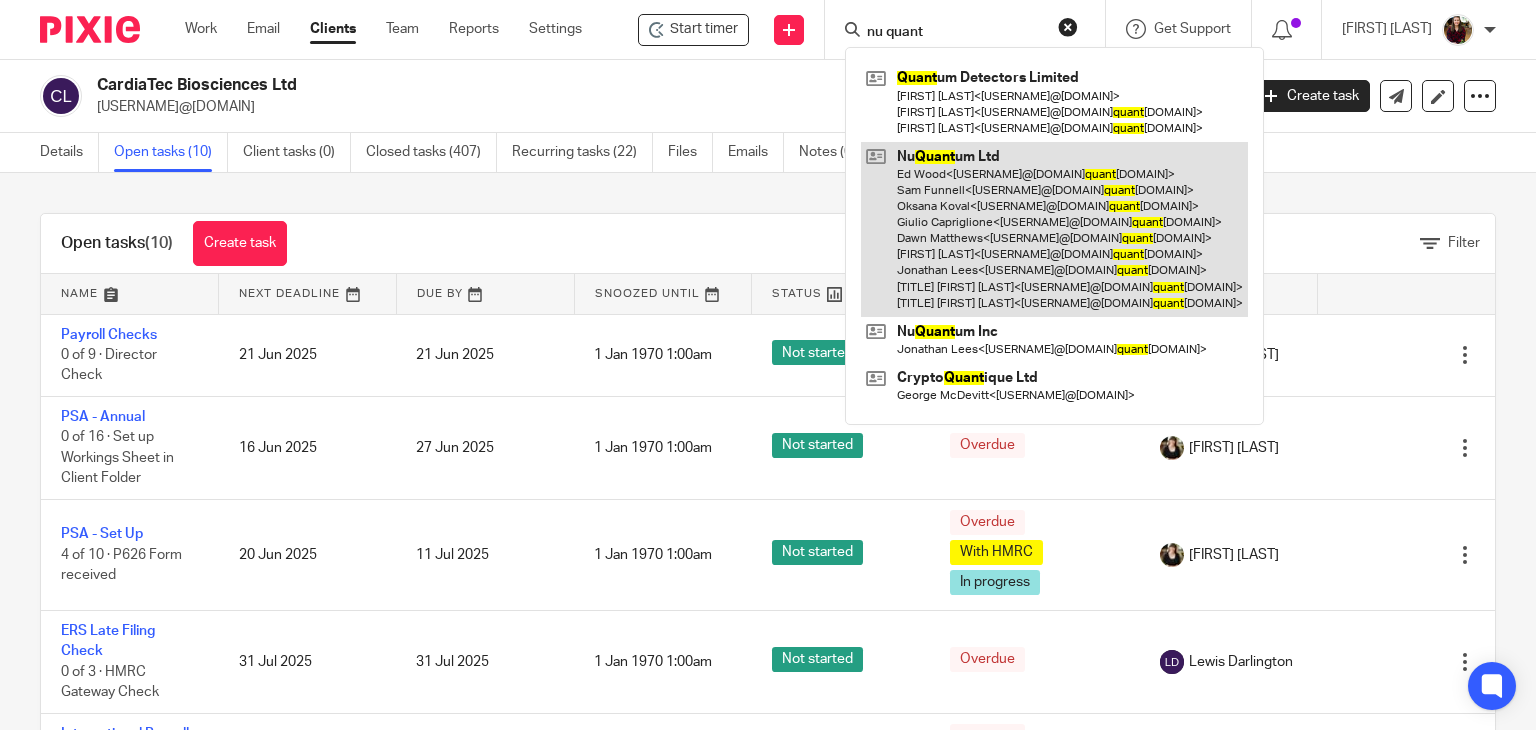 type on "nu quant" 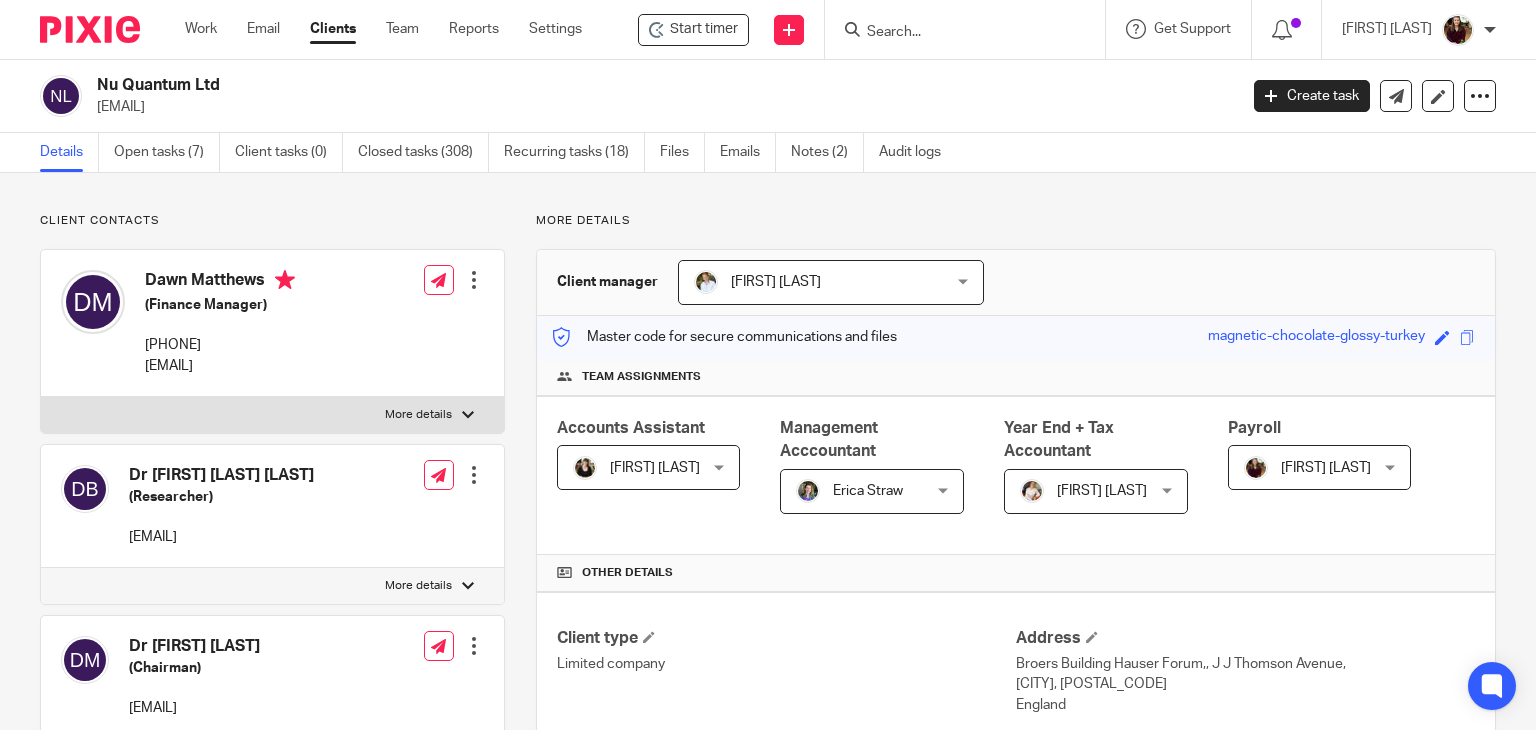 scroll, scrollTop: 0, scrollLeft: 0, axis: both 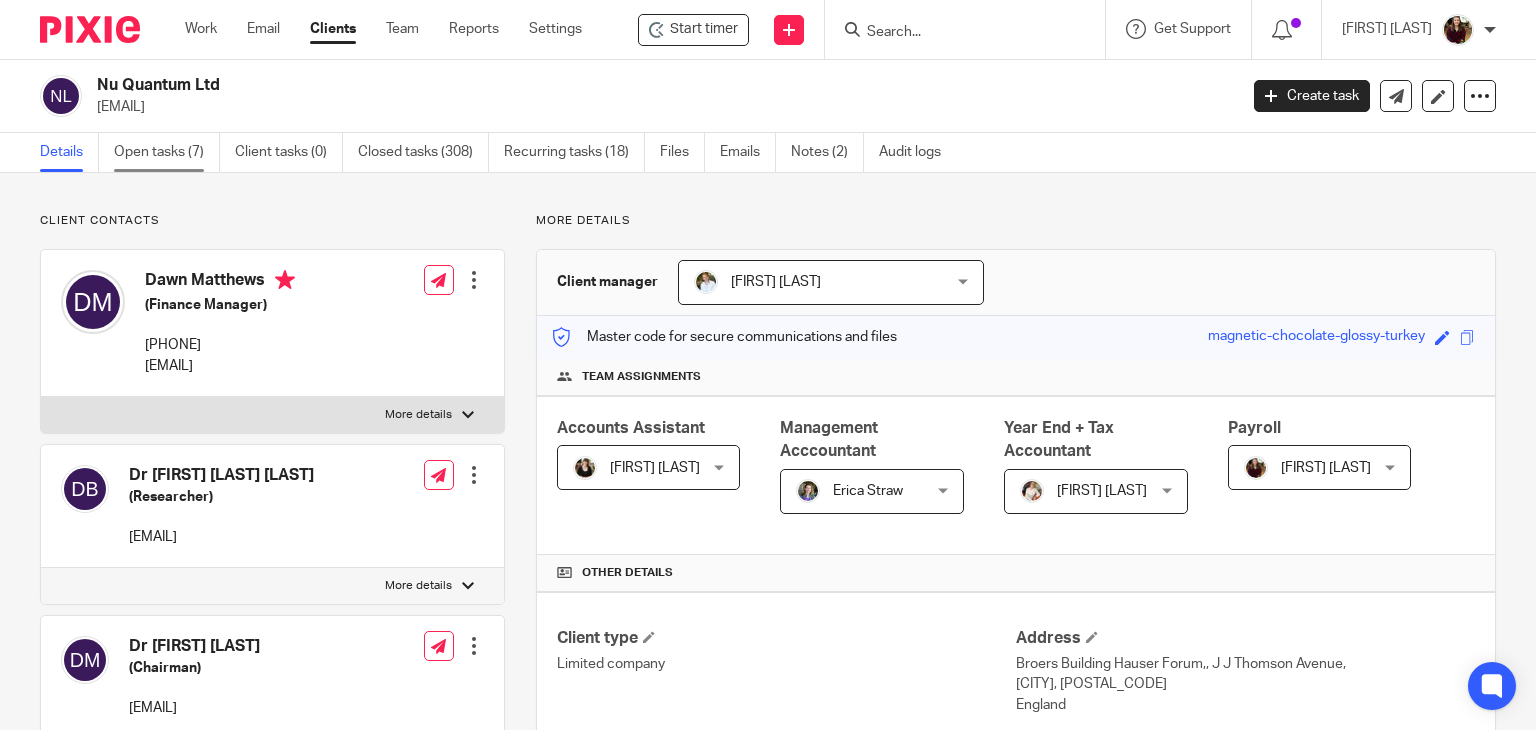 click on "Open tasks (7)" at bounding box center (167, 152) 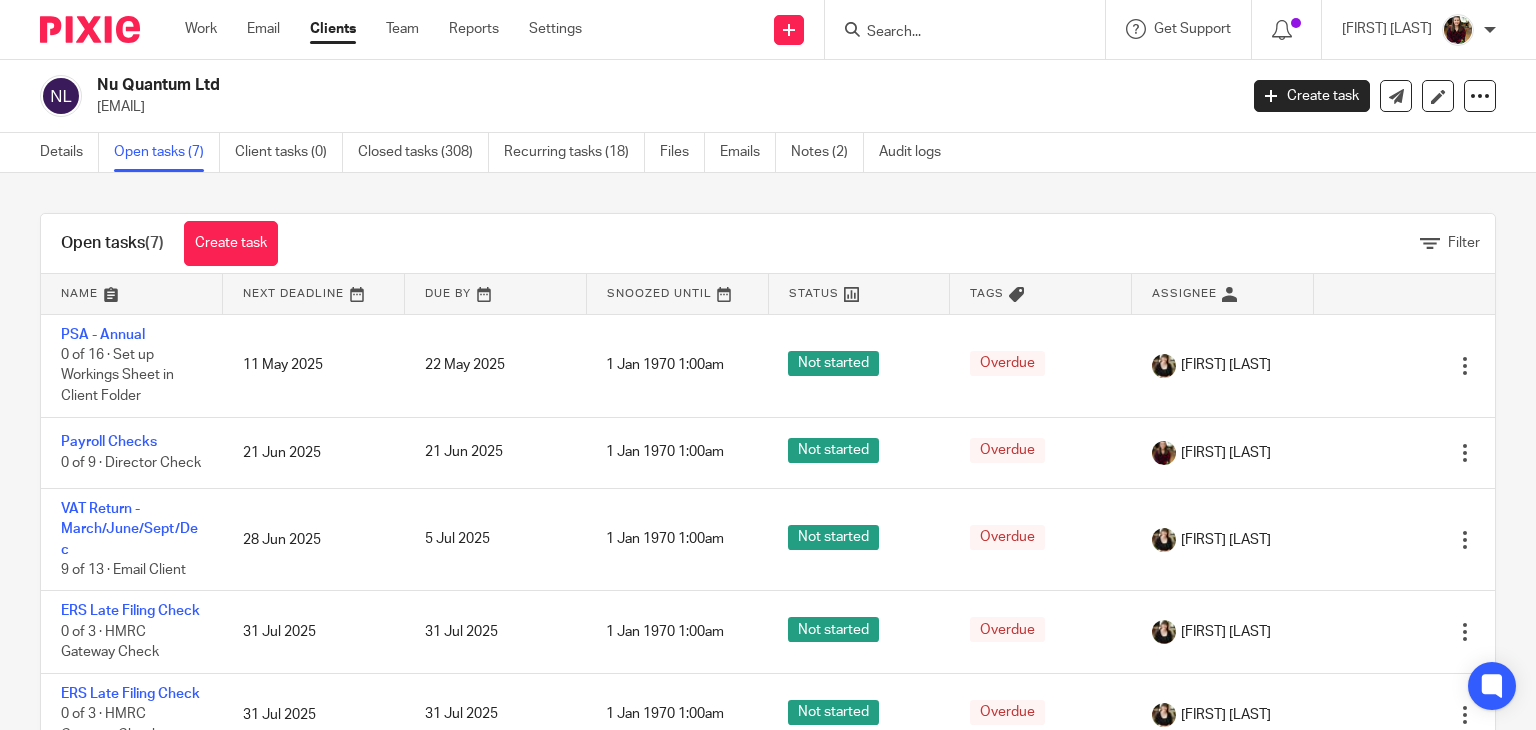 scroll, scrollTop: 0, scrollLeft: 0, axis: both 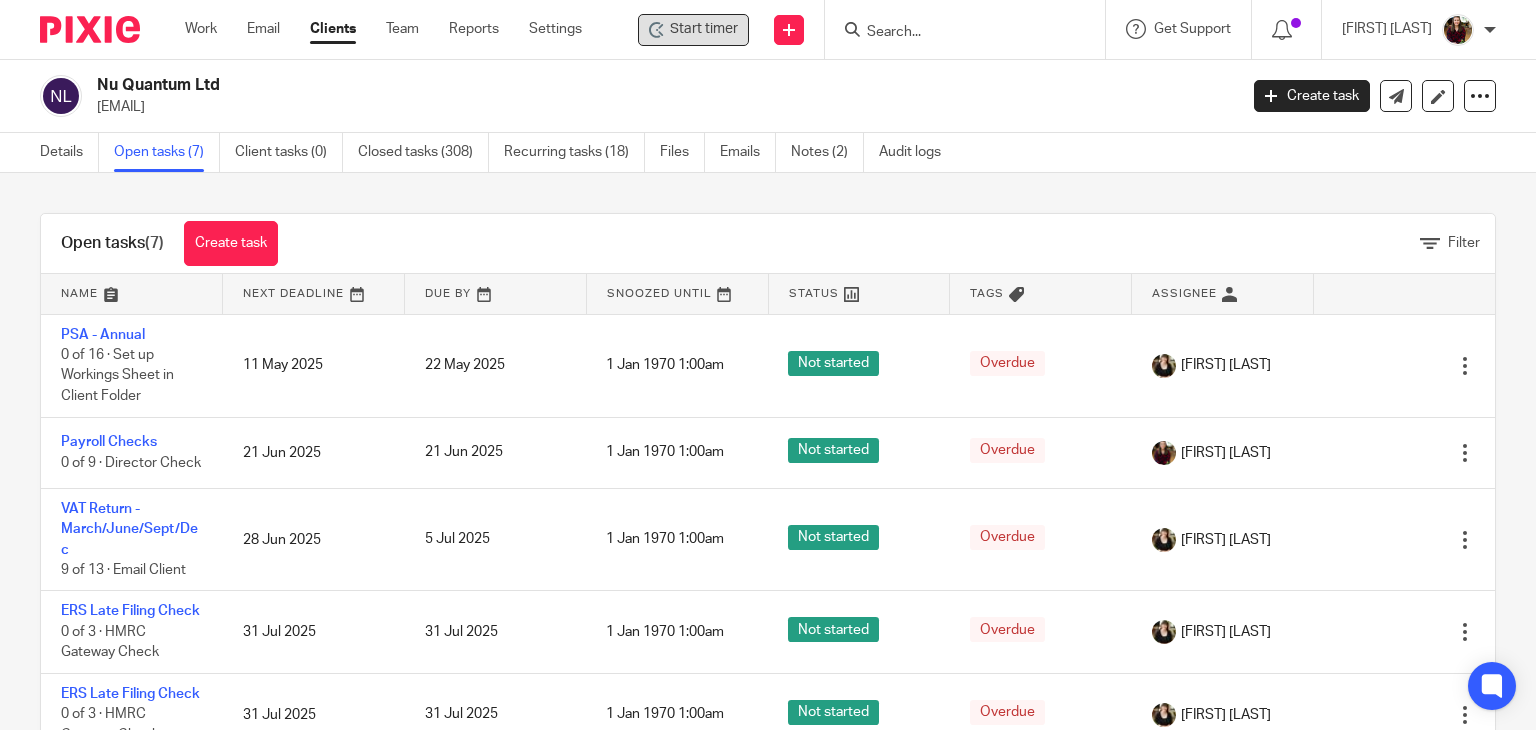 click on "Start timer" at bounding box center [704, 29] 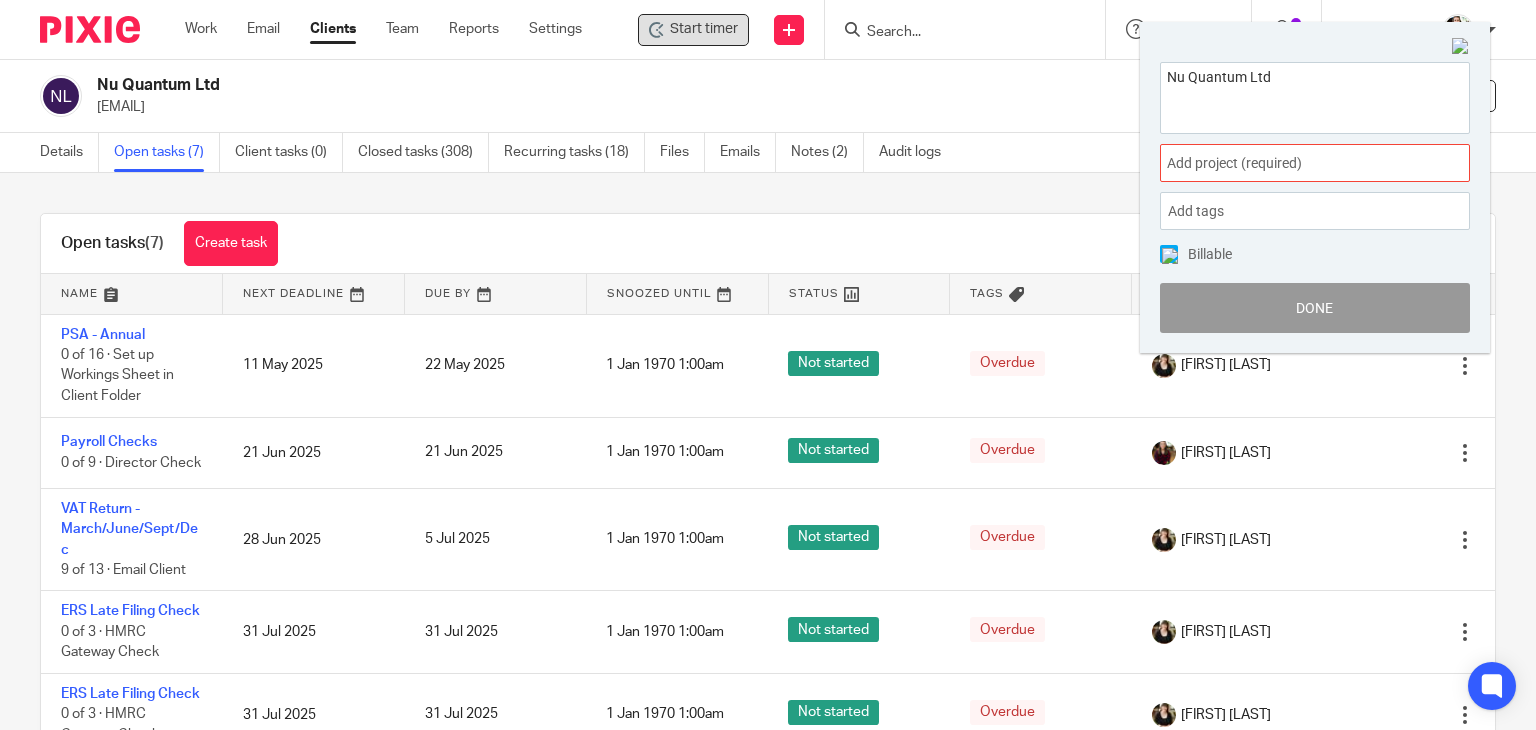 click on "Add project (required) :" at bounding box center [1293, 163] 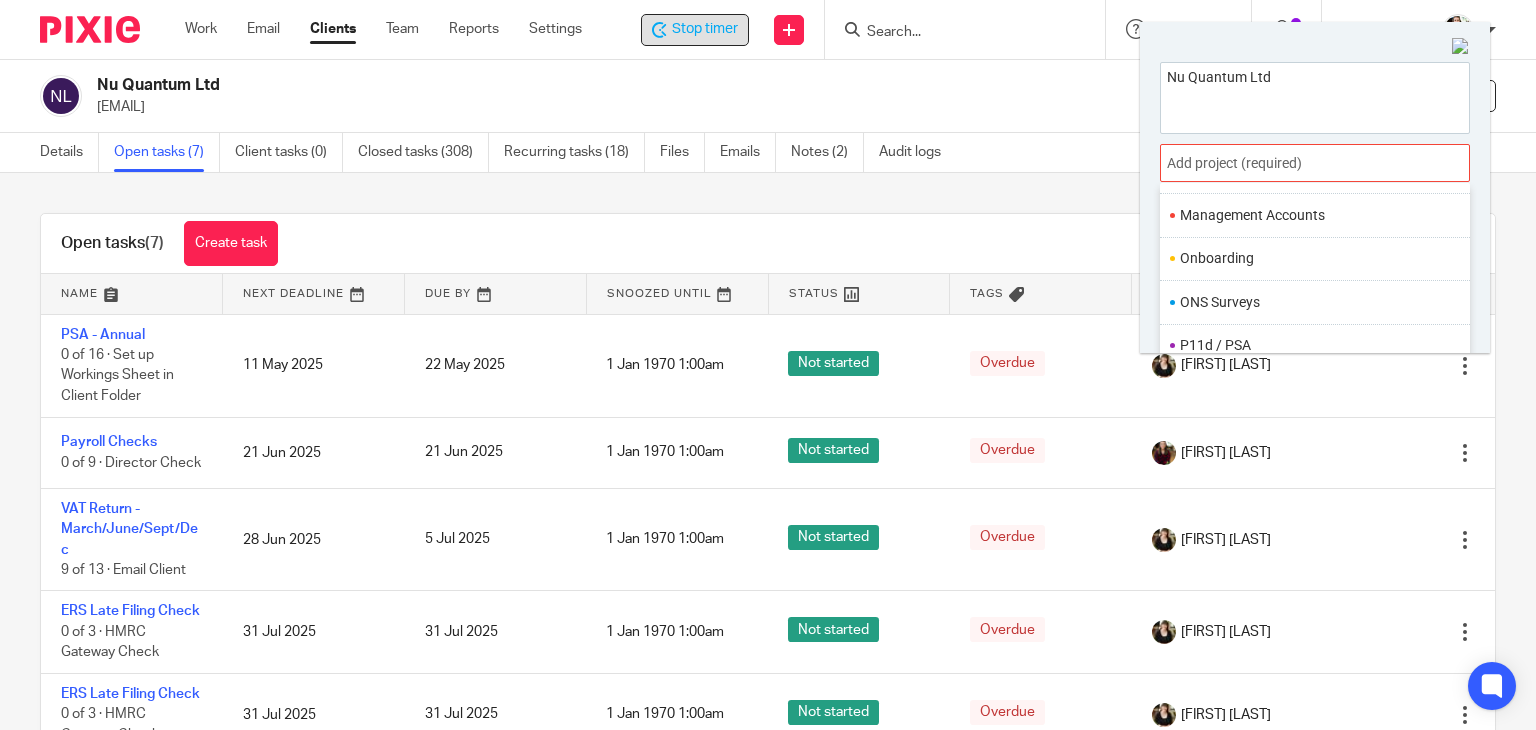 scroll, scrollTop: 700, scrollLeft: 0, axis: vertical 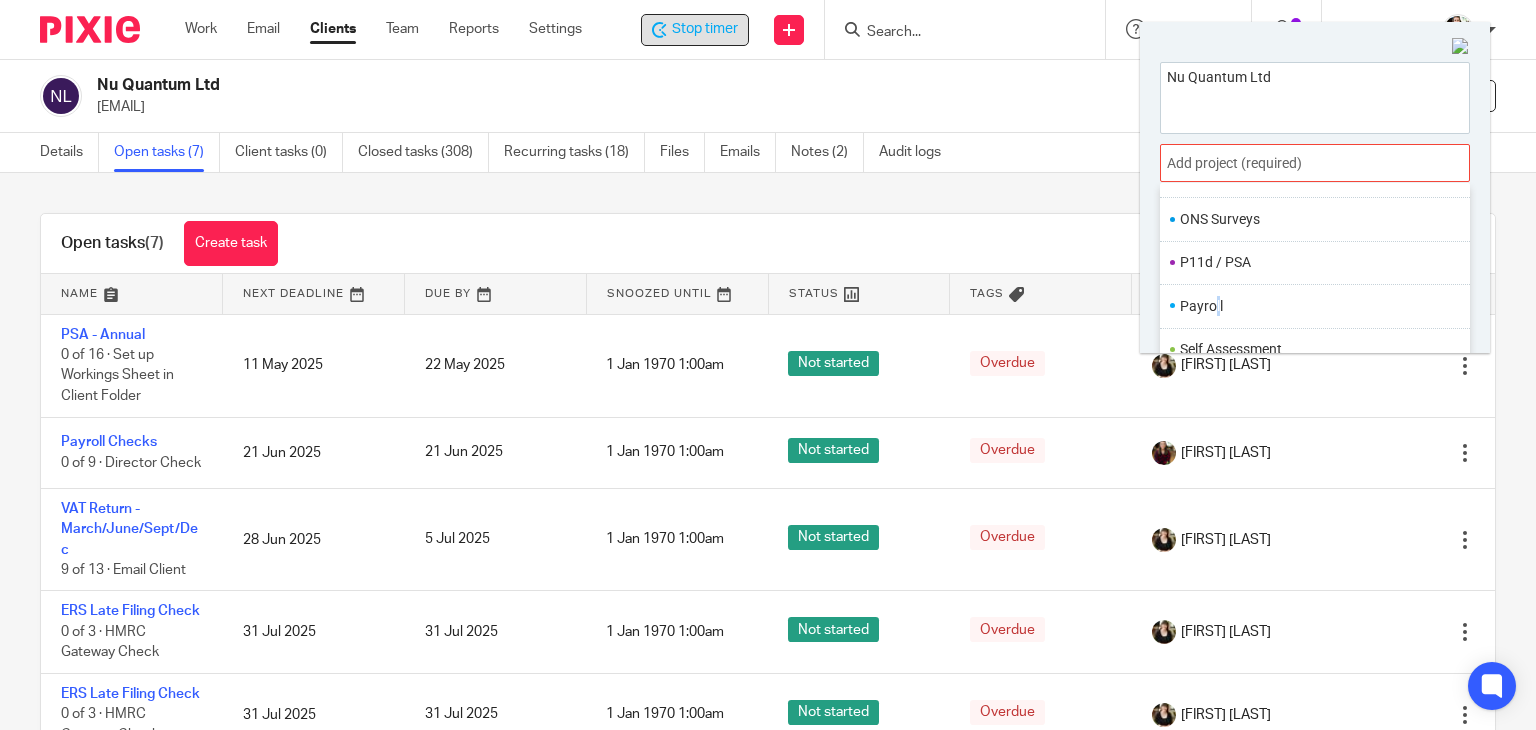 drag, startPoint x: 1217, startPoint y: 307, endPoint x: 1251, endPoint y: 314, distance: 34.713108 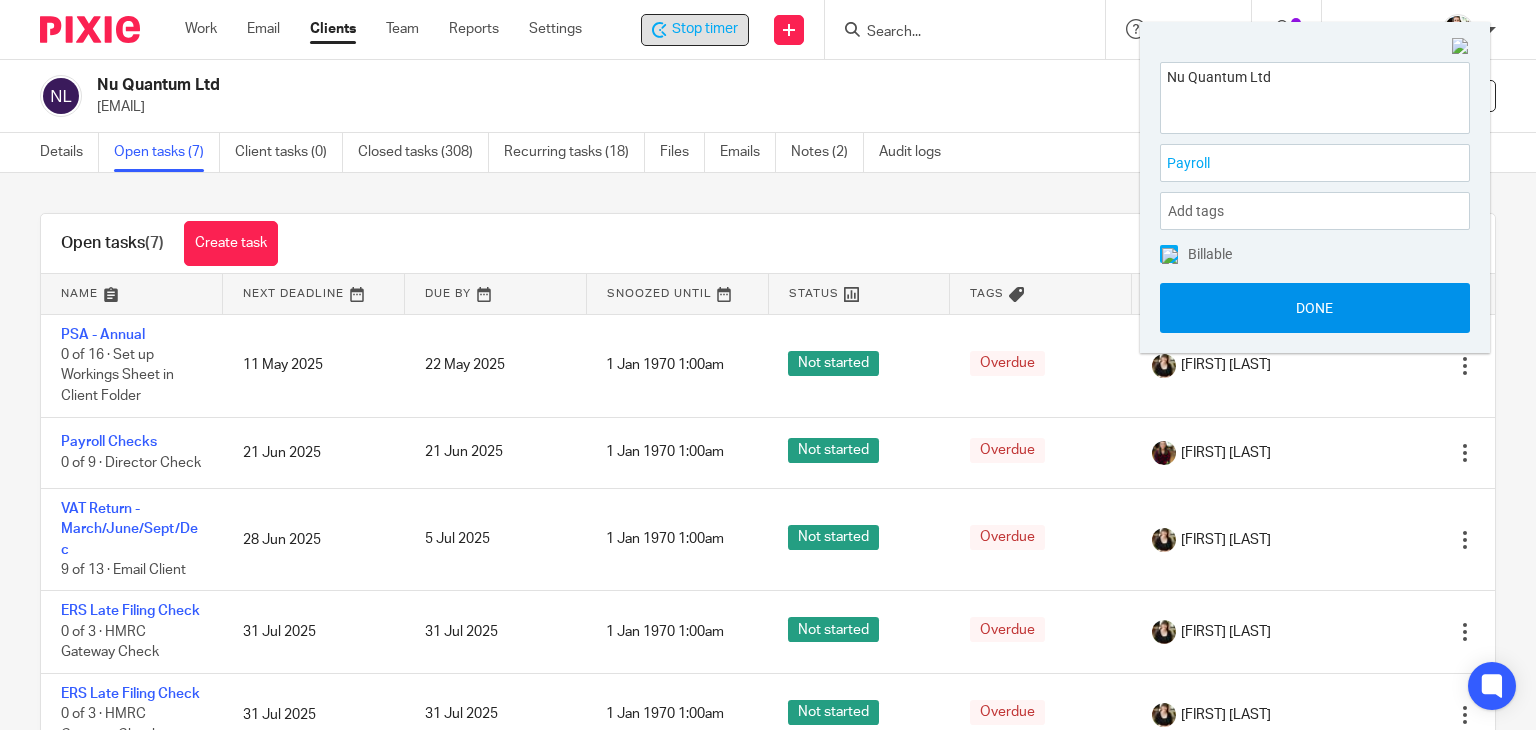 click on "Done" at bounding box center (1315, 308) 